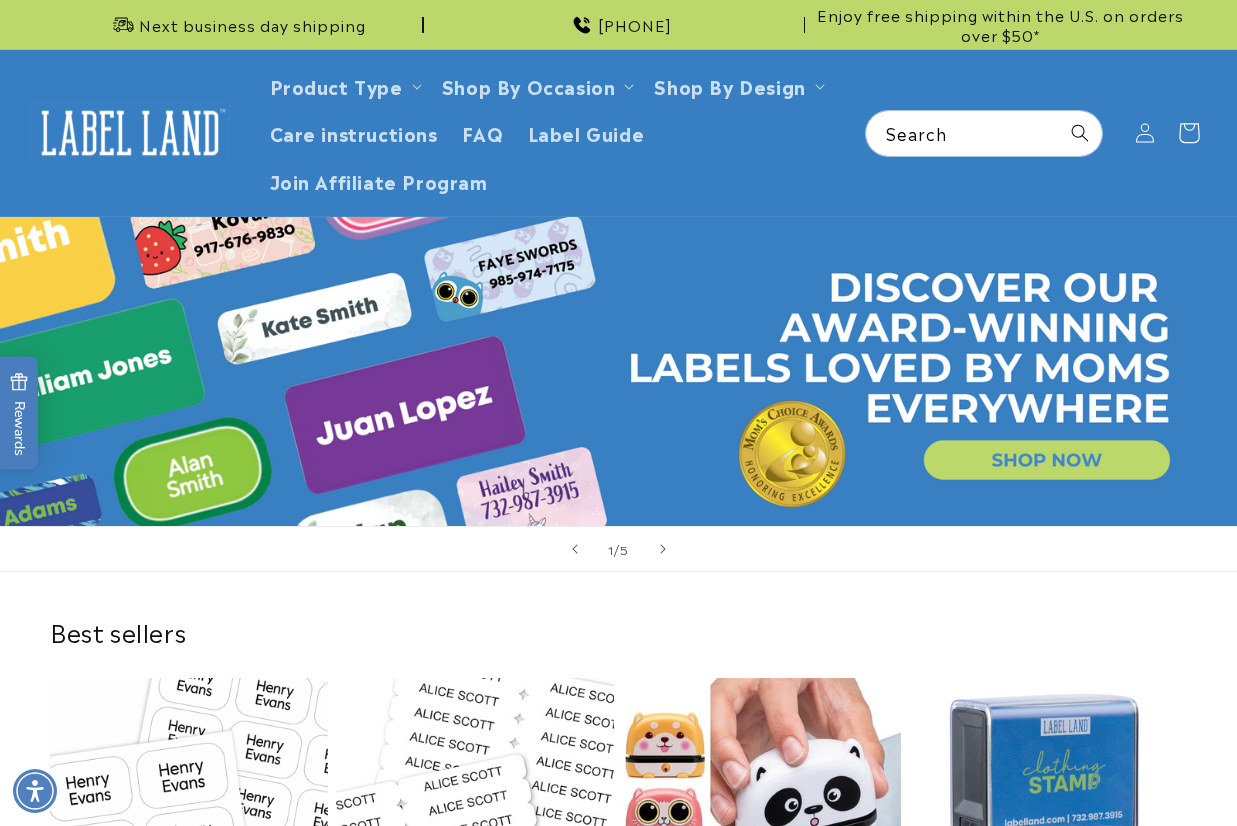 scroll, scrollTop: 0, scrollLeft: 0, axis: both 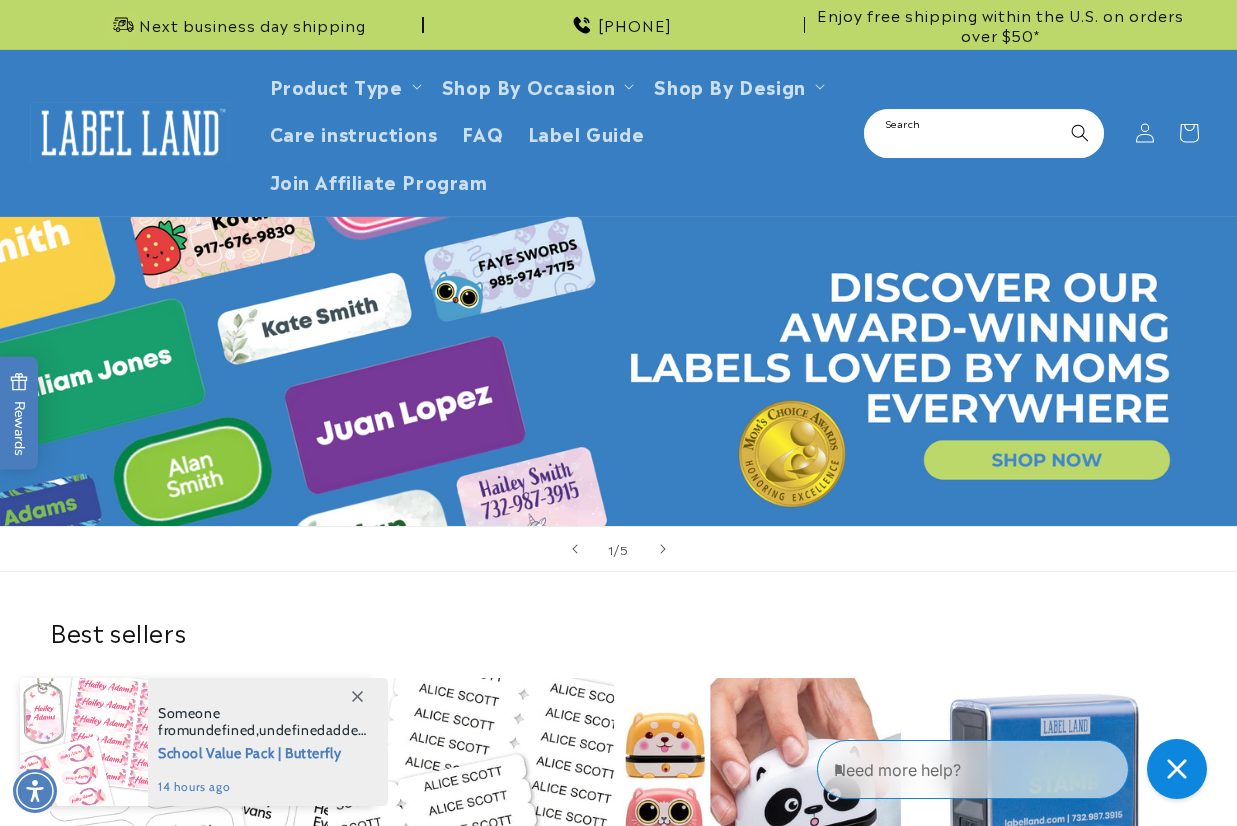 click on "Search" at bounding box center [984, 133] 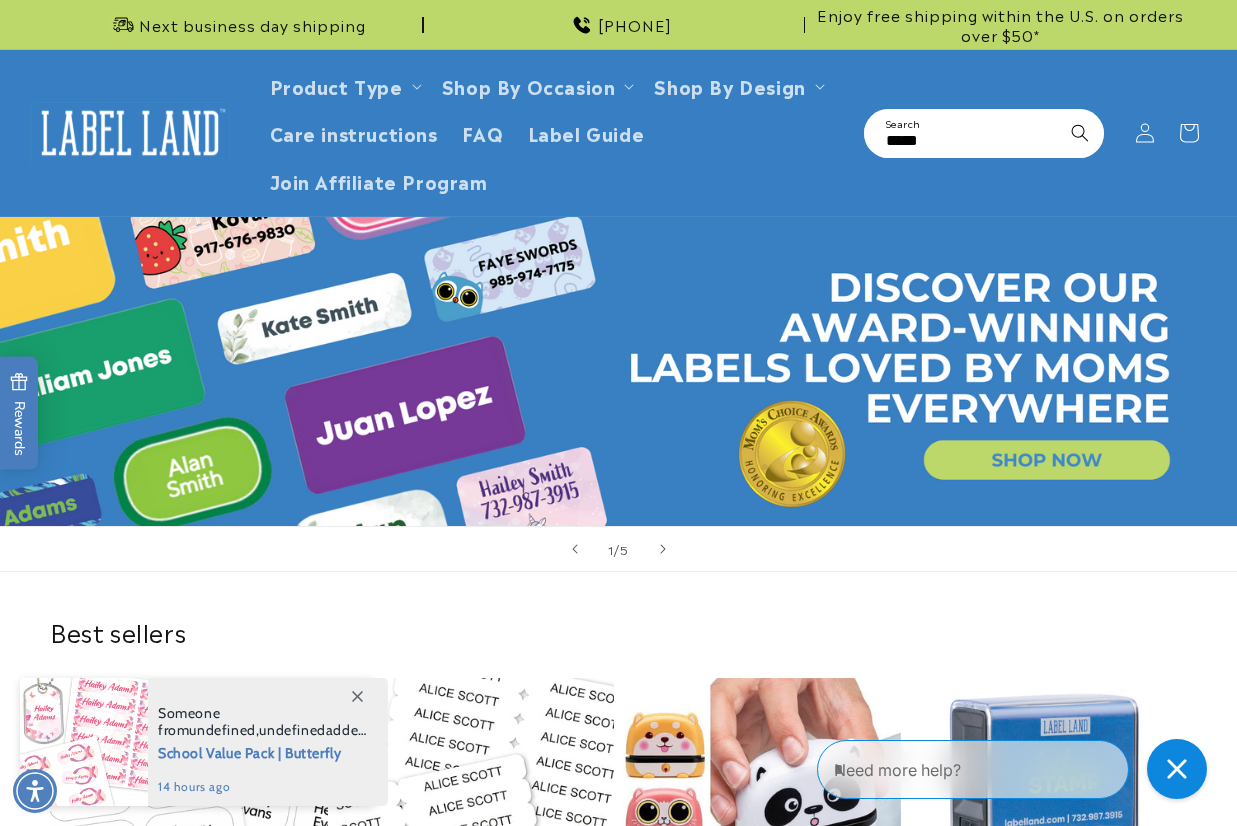 type on "*****" 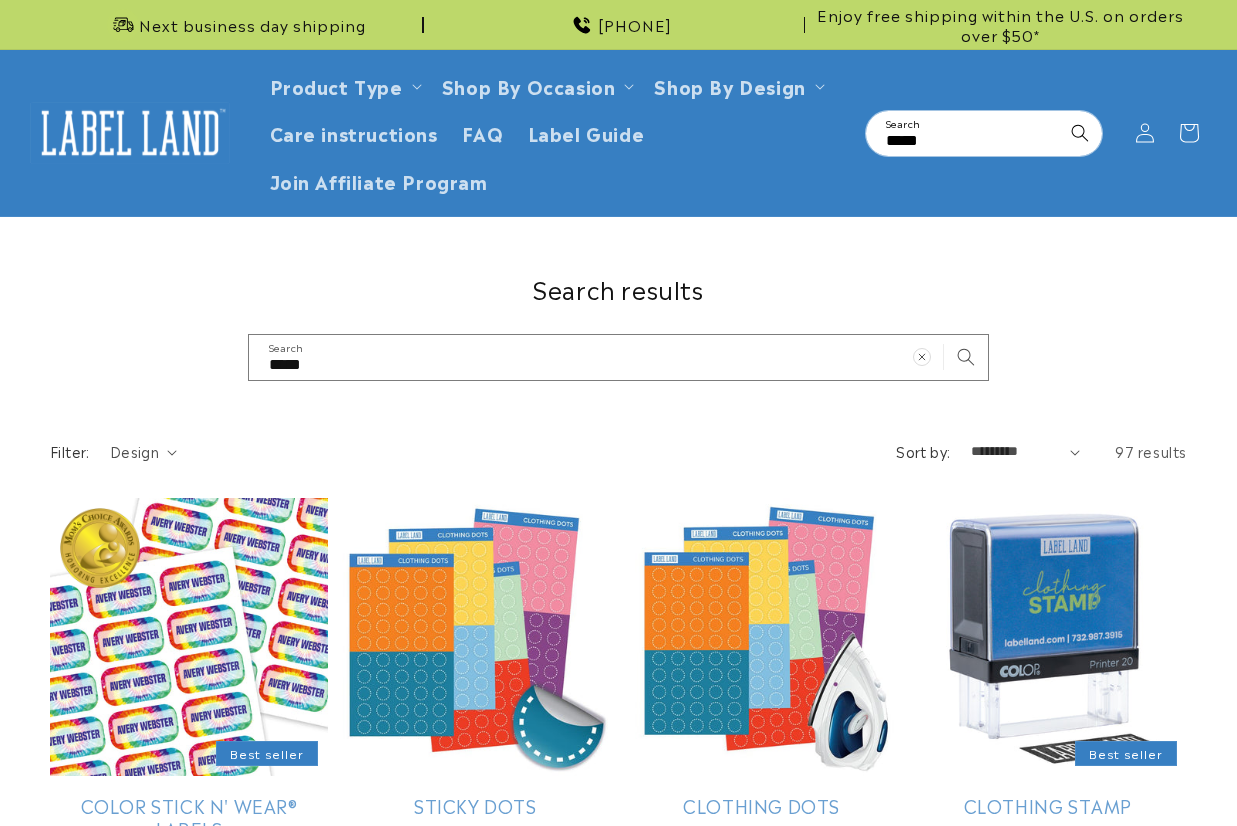 scroll, scrollTop: 0, scrollLeft: 0, axis: both 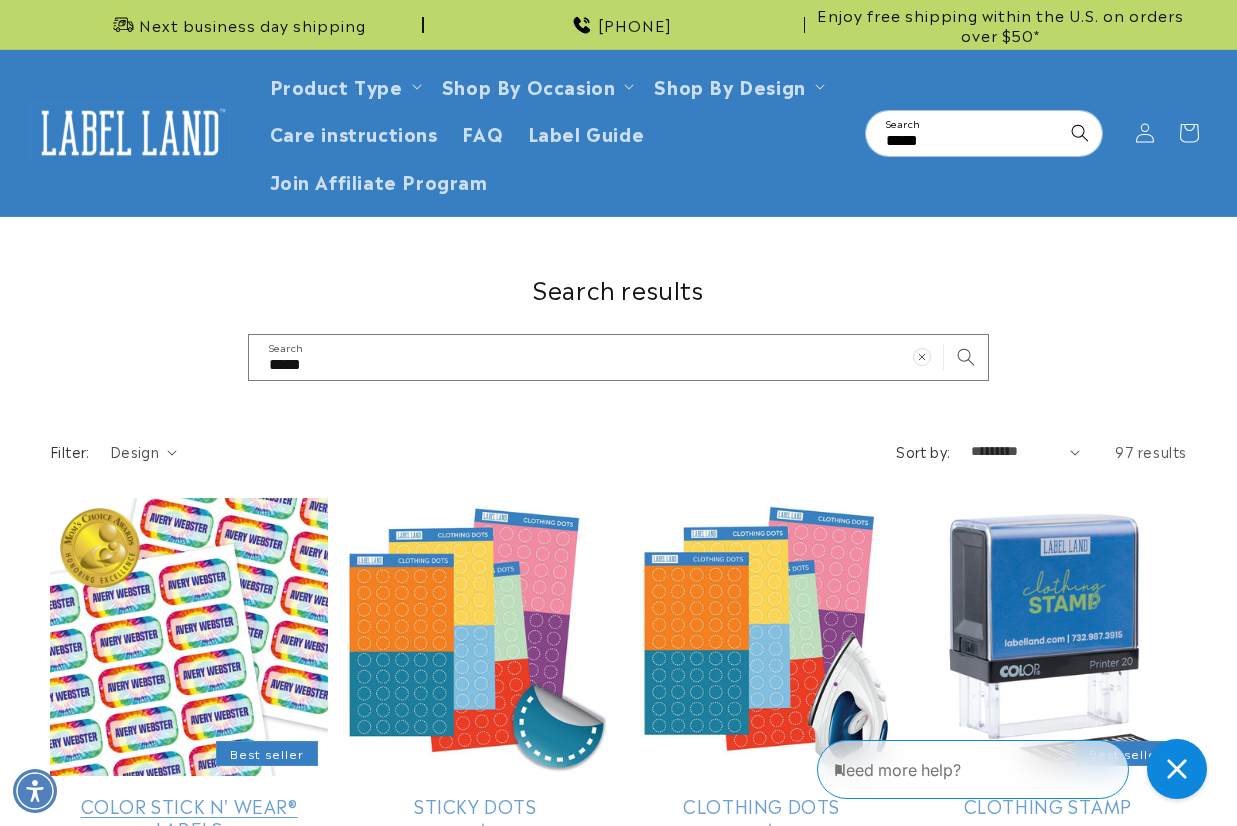 click on "Color Stick N' Wear® Labels" at bounding box center (189, 817) 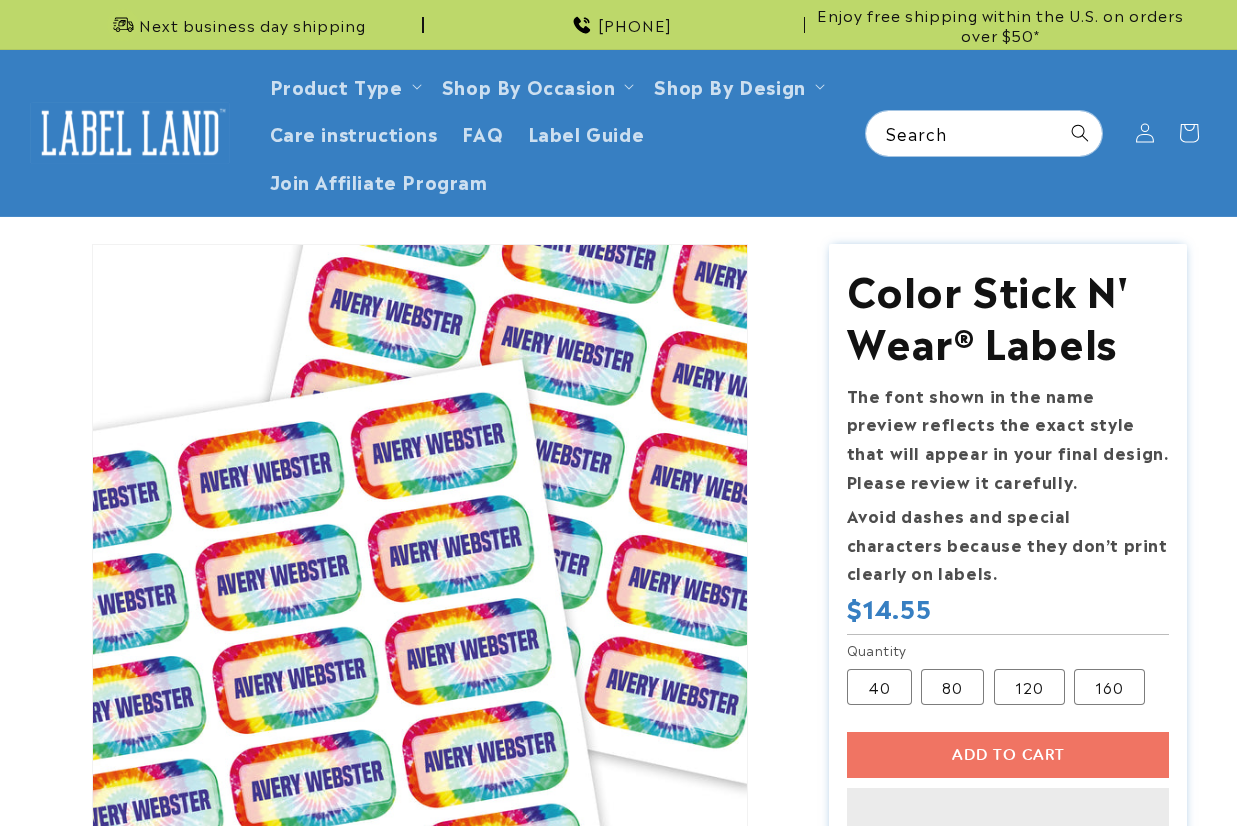 scroll, scrollTop: 0, scrollLeft: 0, axis: both 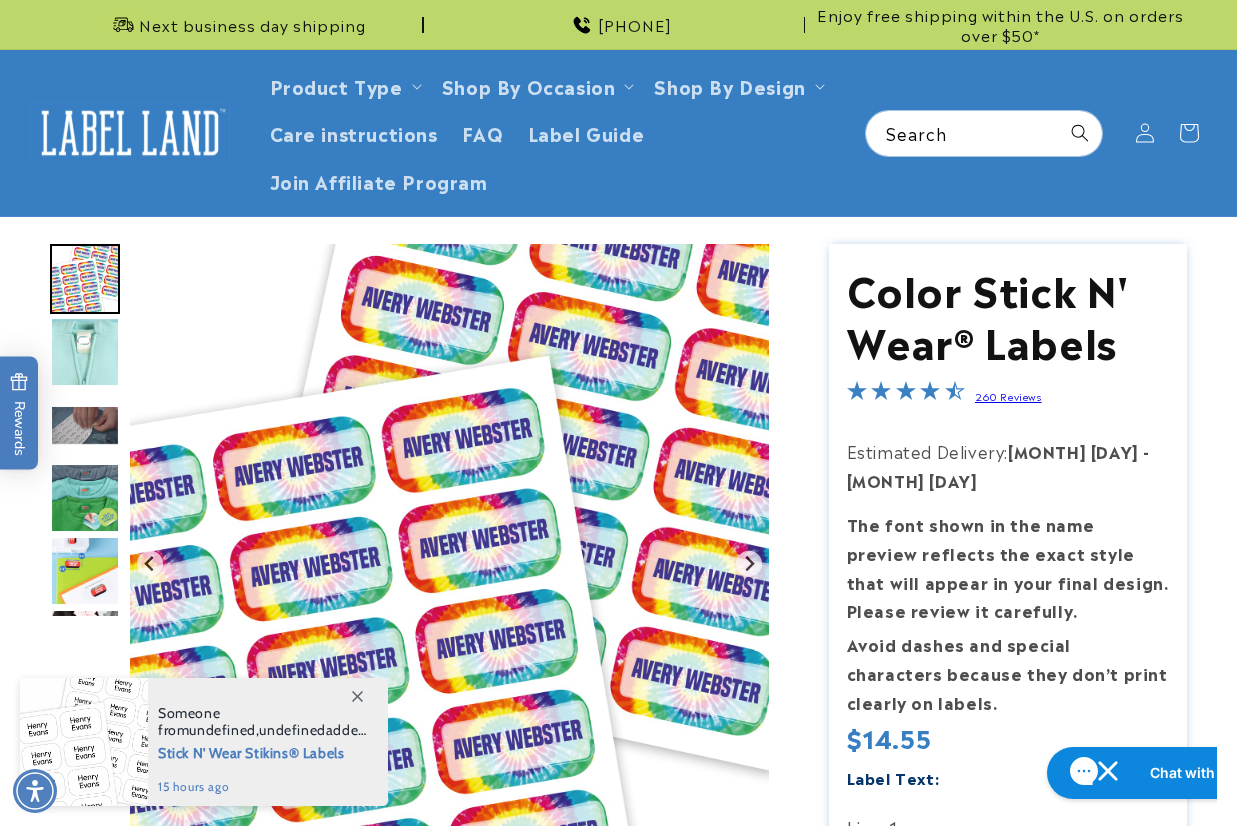 click at bounding box center [85, 352] 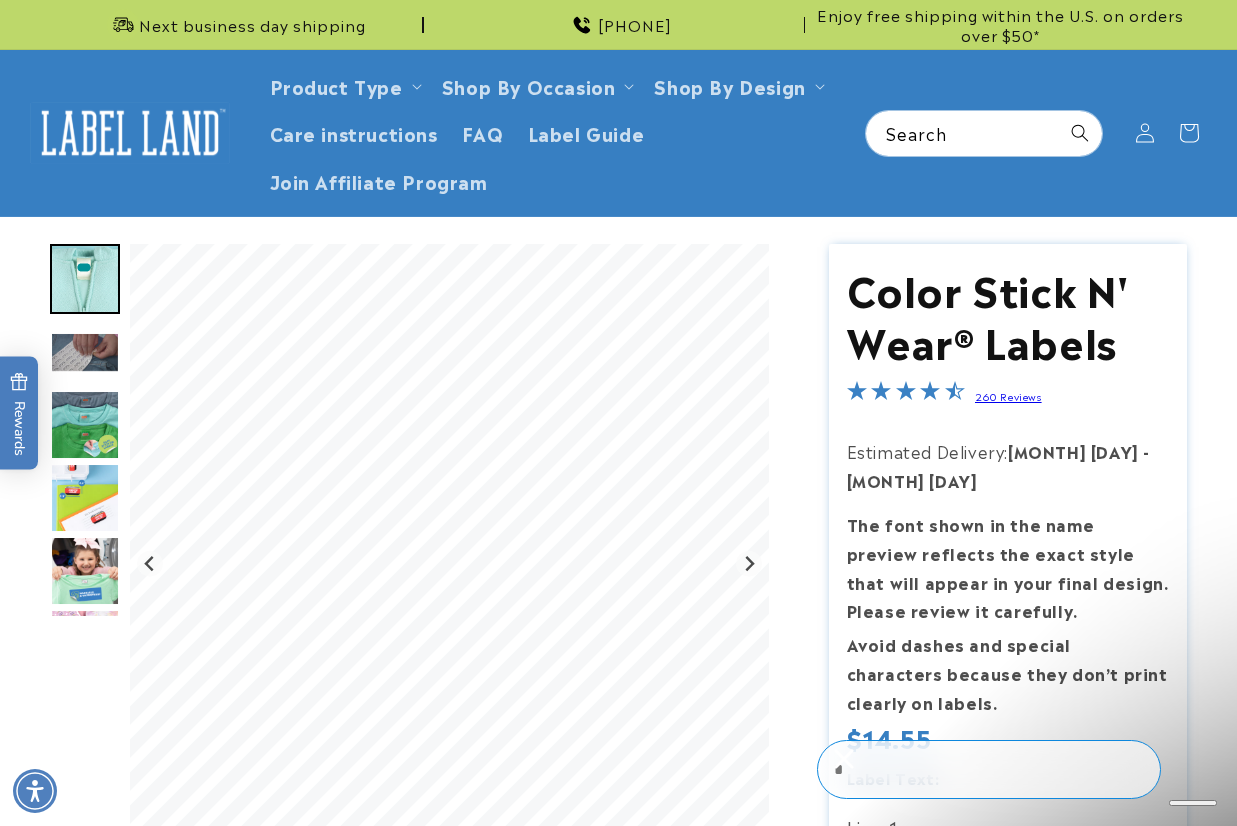 scroll, scrollTop: 0, scrollLeft: 0, axis: both 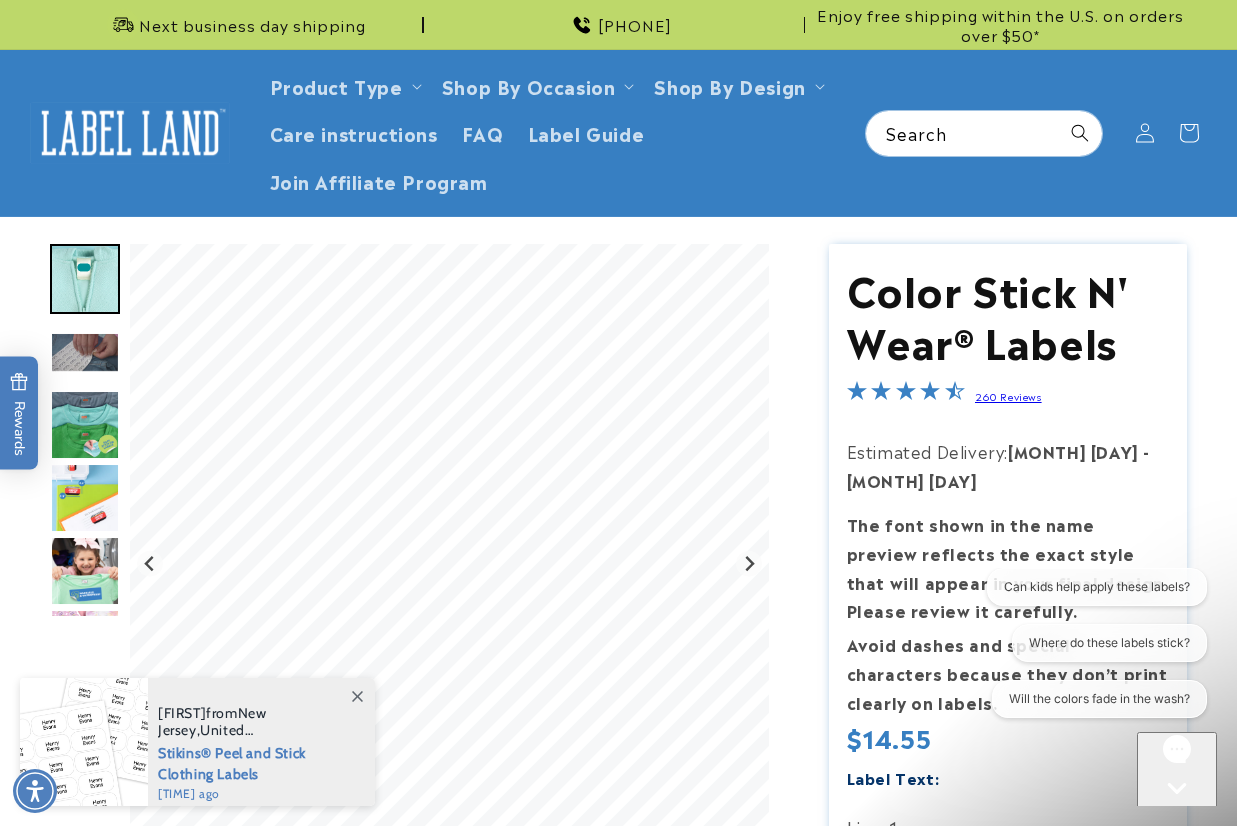 click at bounding box center (618, 1179) 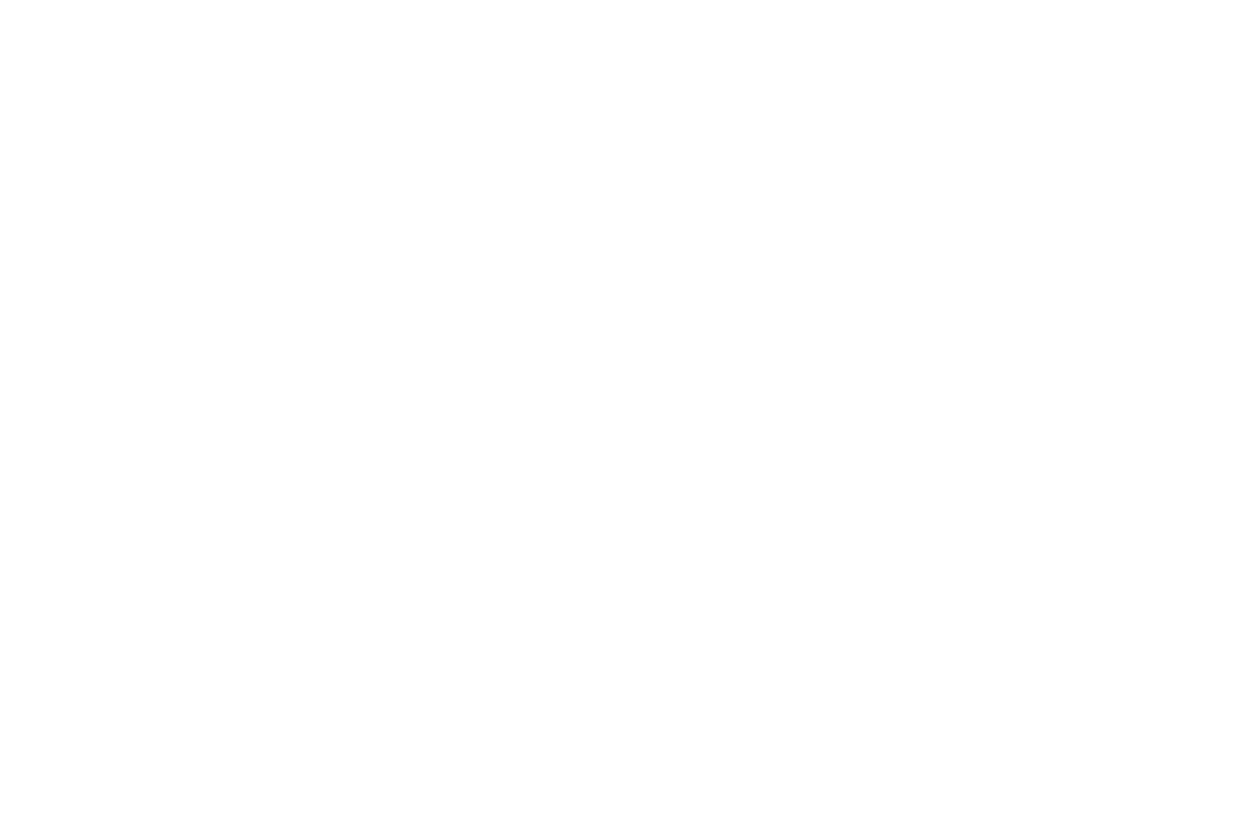 scroll, scrollTop: 0, scrollLeft: 0, axis: both 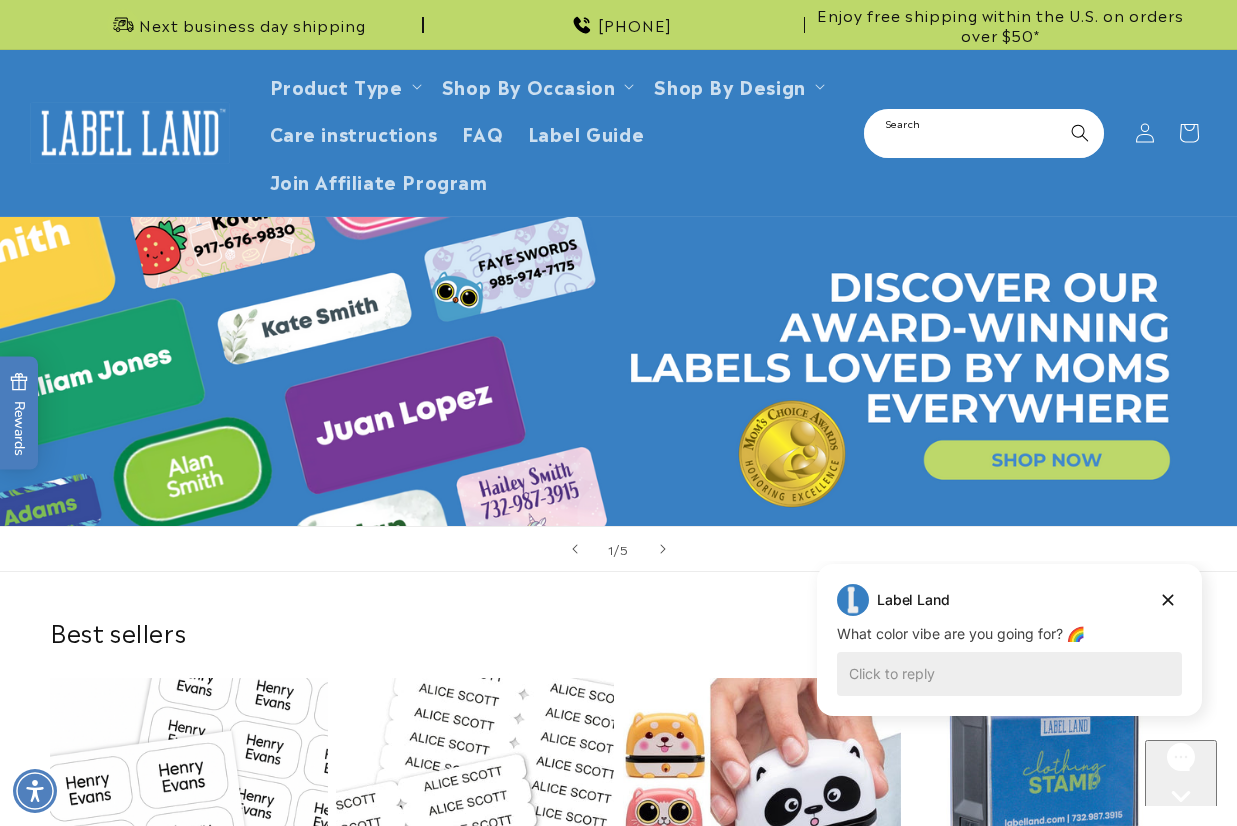 click on "Search" at bounding box center (984, 133) 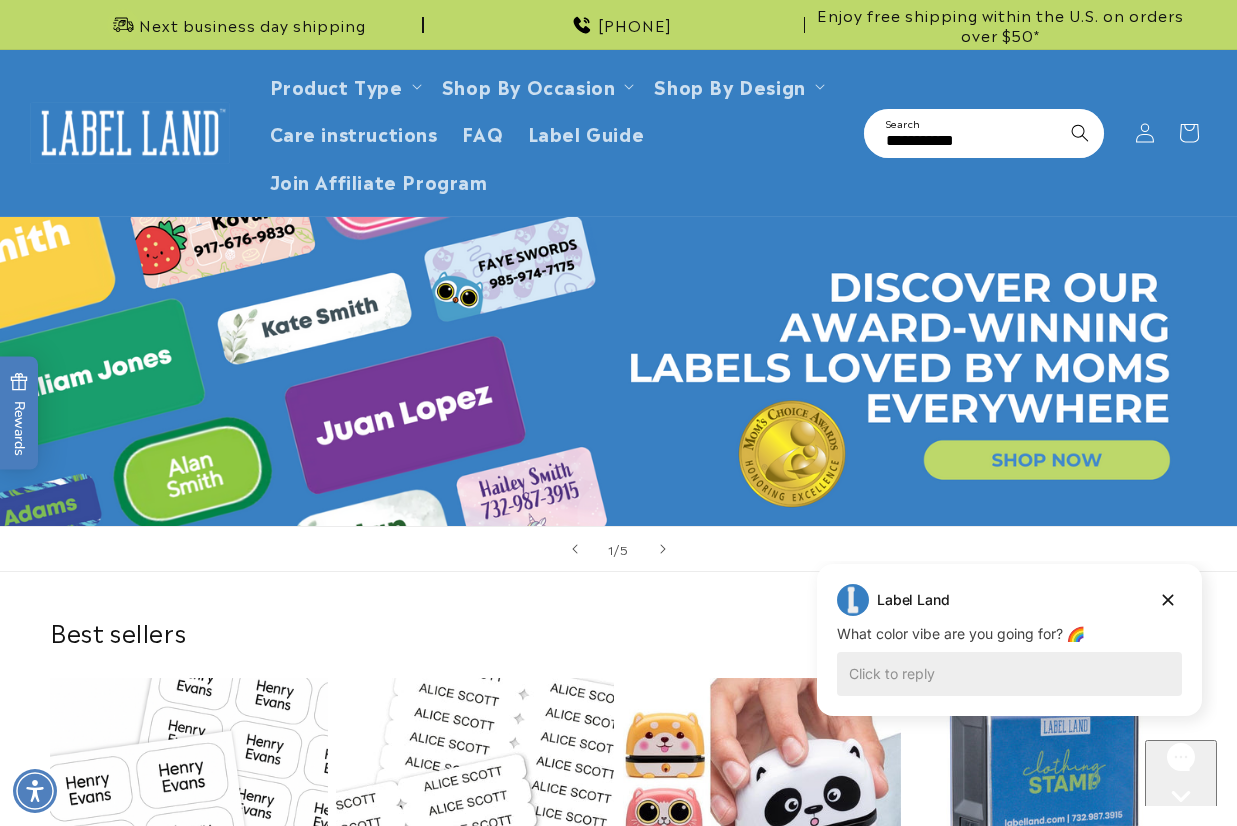 type on "**********" 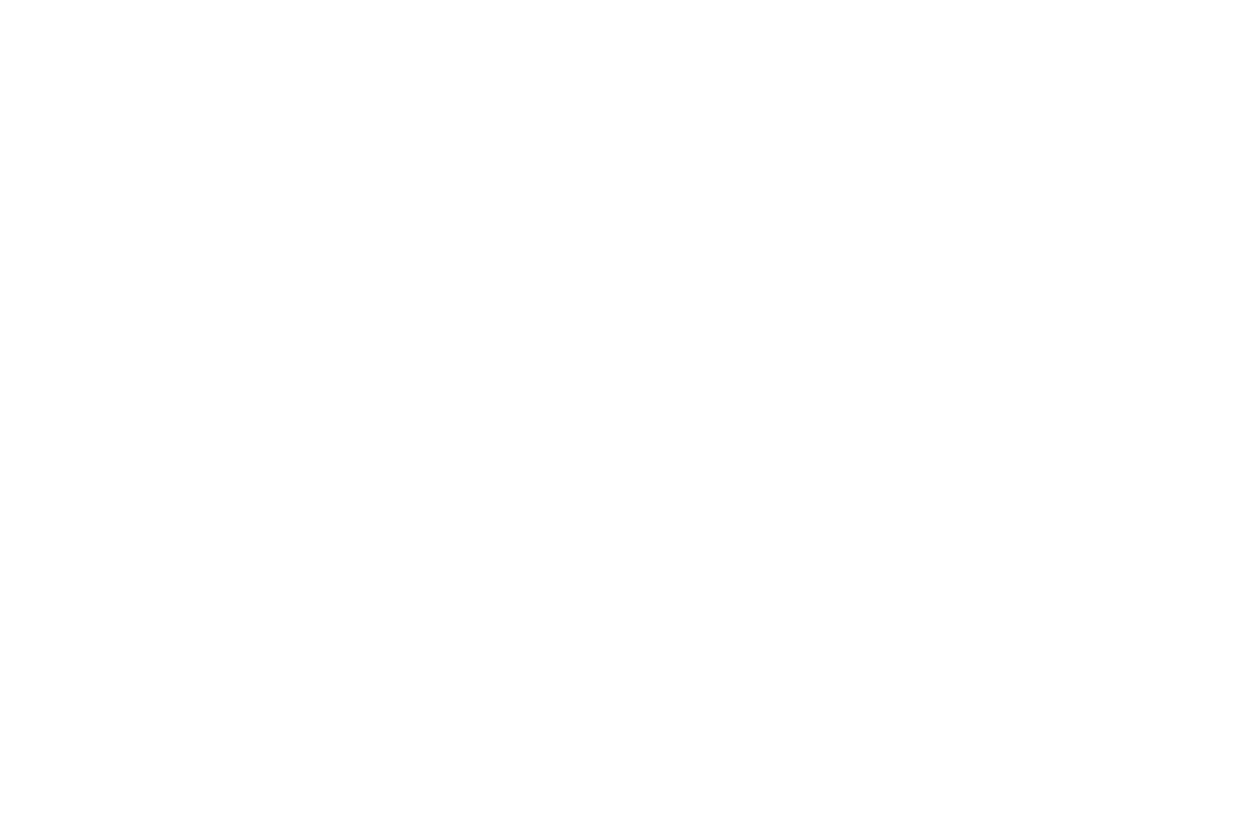 scroll, scrollTop: 0, scrollLeft: 0, axis: both 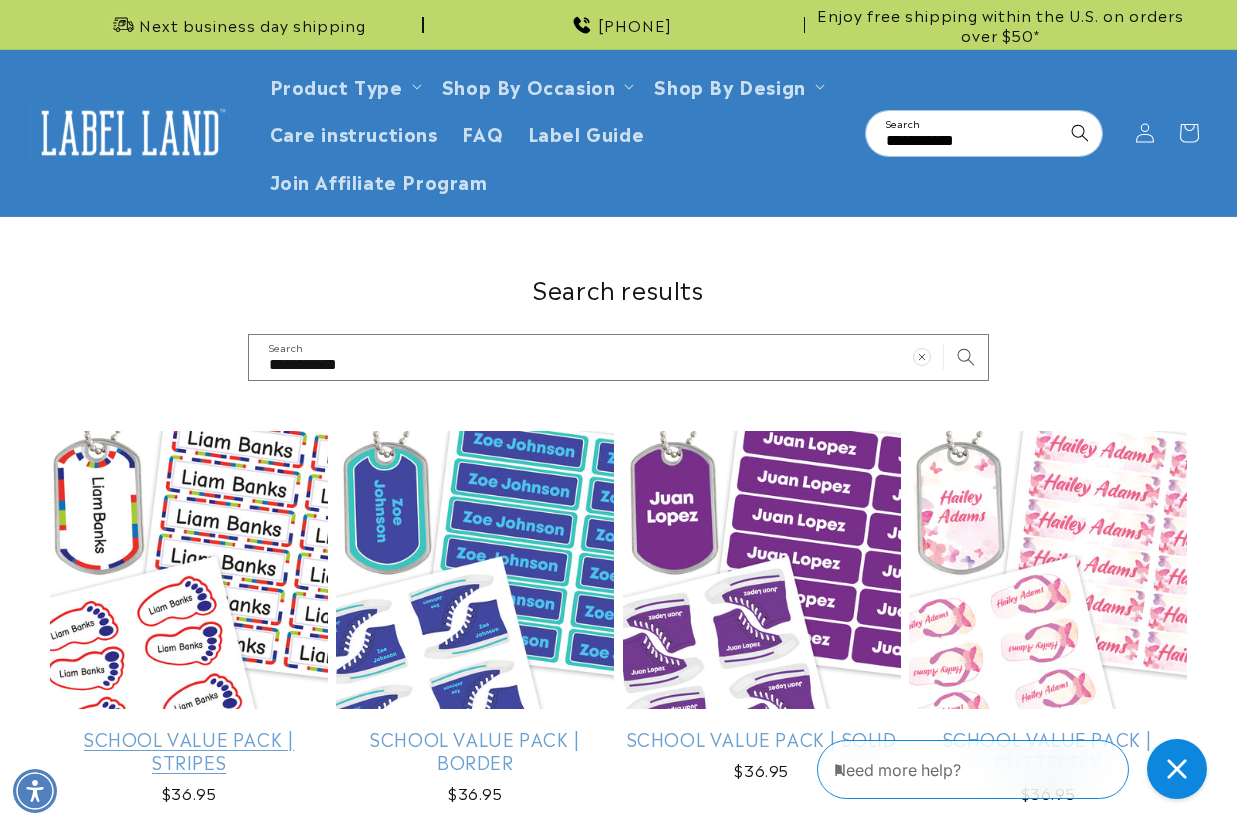 click on "School Value Pack | Stripes" at bounding box center [189, 750] 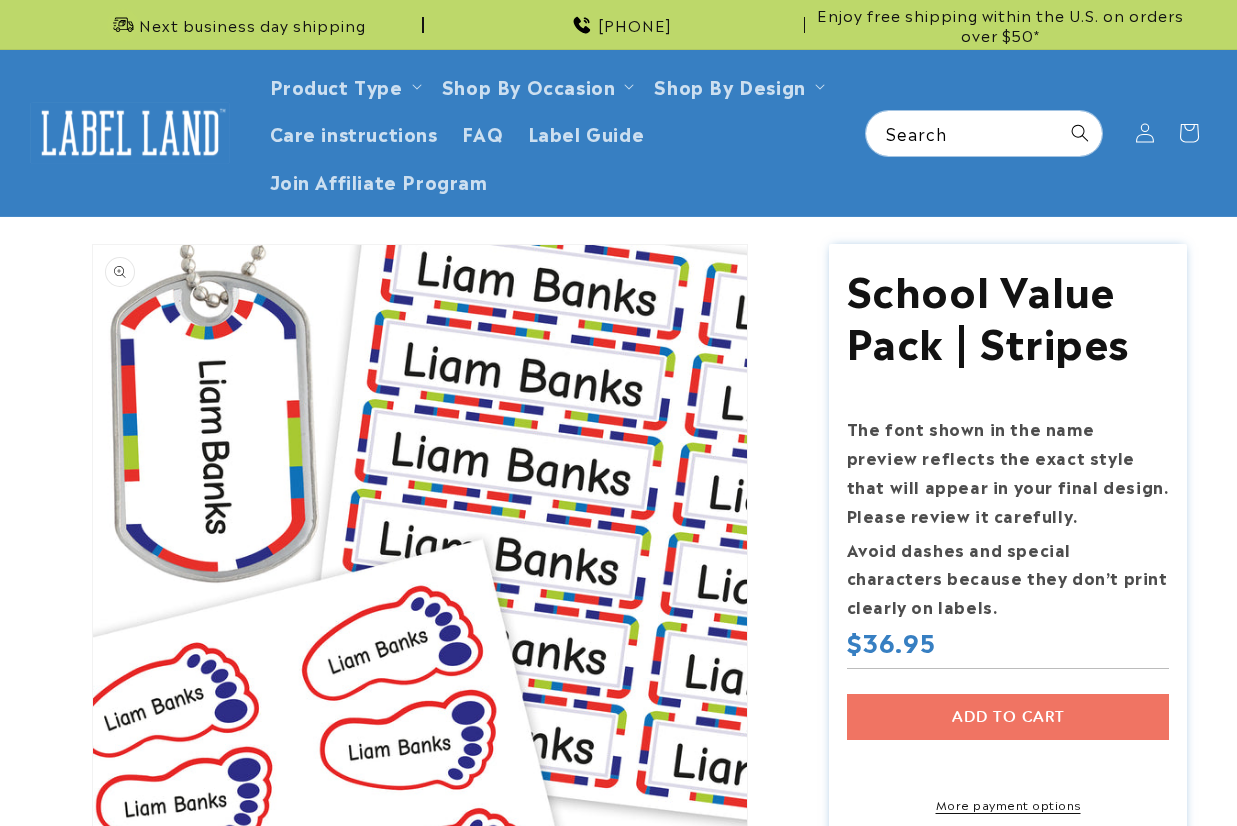 scroll, scrollTop: 0, scrollLeft: 0, axis: both 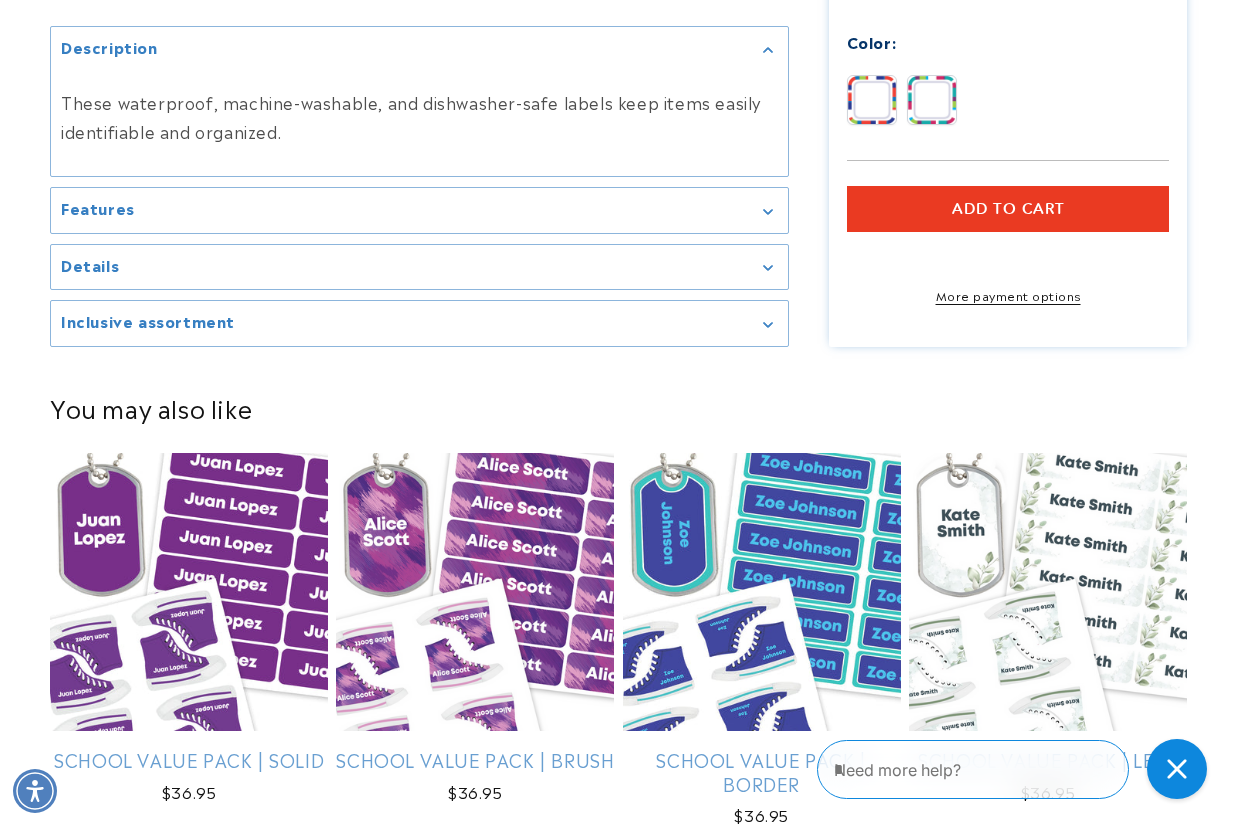 click on "Inclusive assortment" at bounding box center [148, 321] 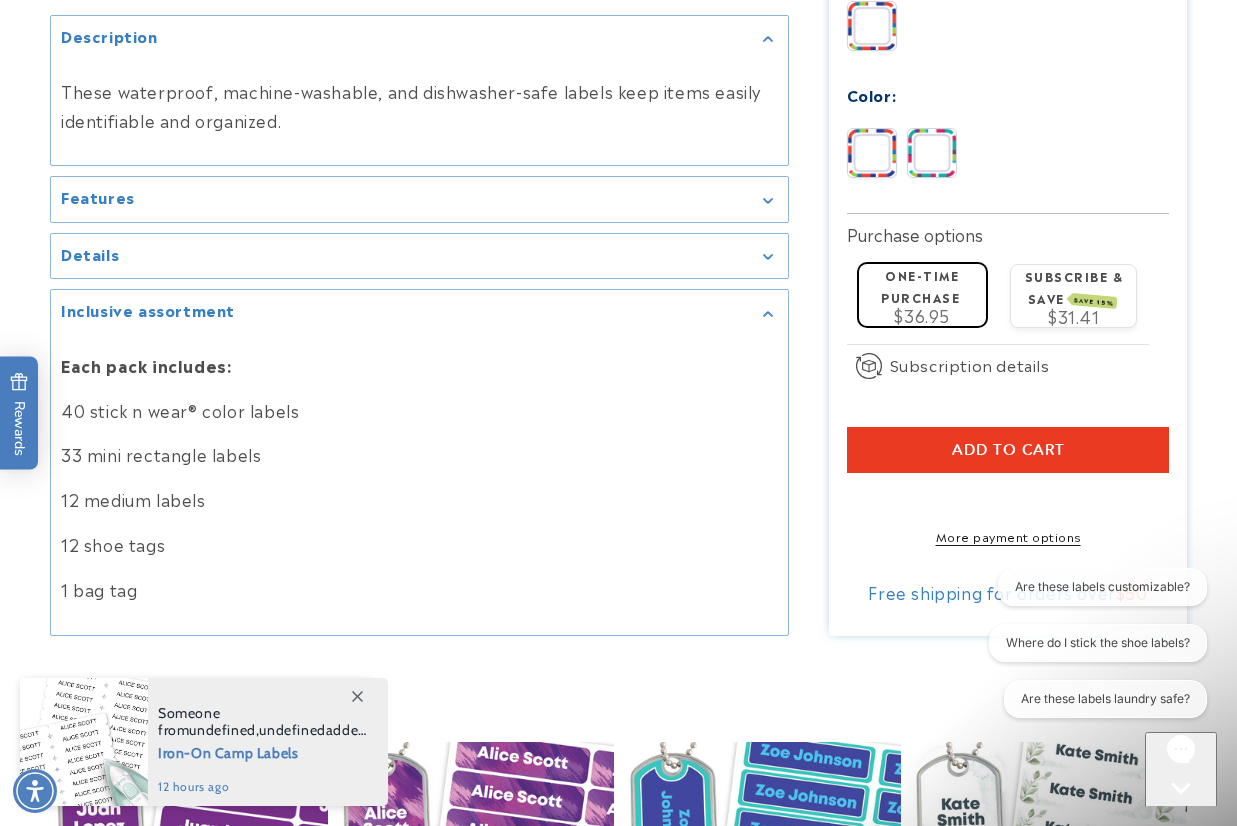 scroll, scrollTop: 0, scrollLeft: 0, axis: both 